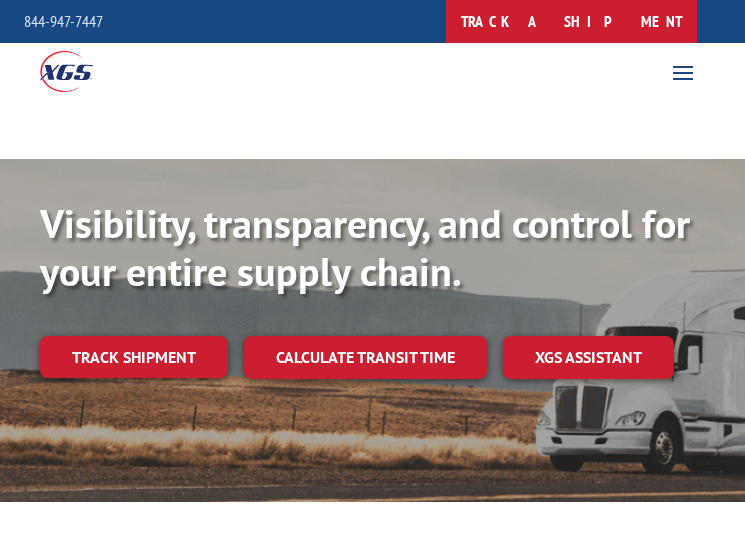 scroll, scrollTop: 0, scrollLeft: 0, axis: both 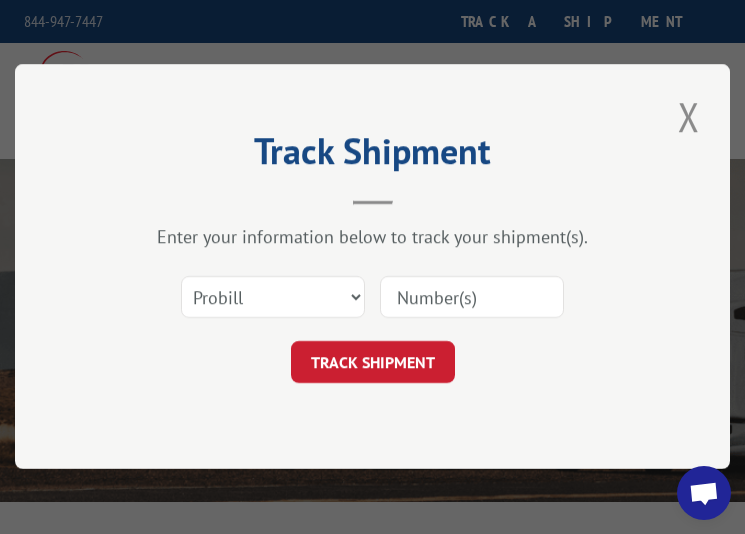 click at bounding box center (472, 298) 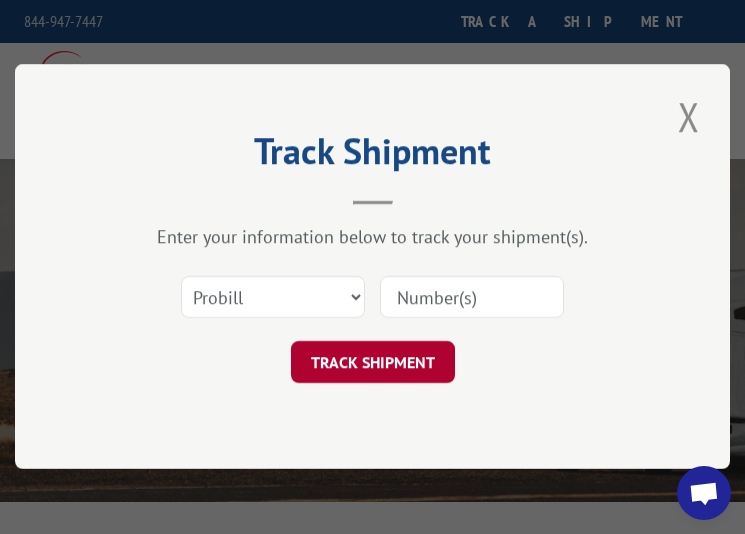 paste on "17401700" 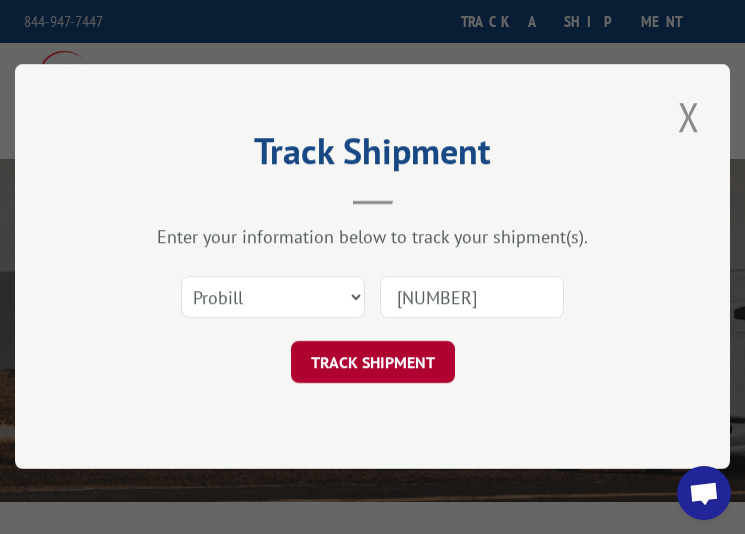 type on "17401700" 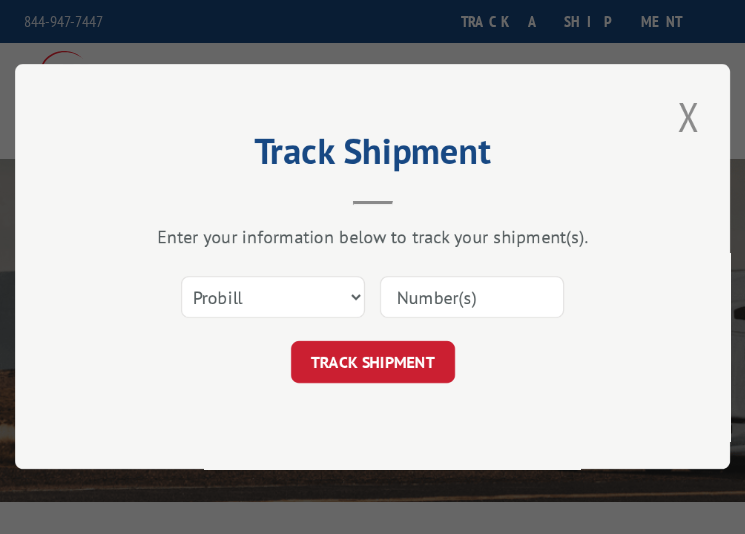 scroll, scrollTop: 0, scrollLeft: 0, axis: both 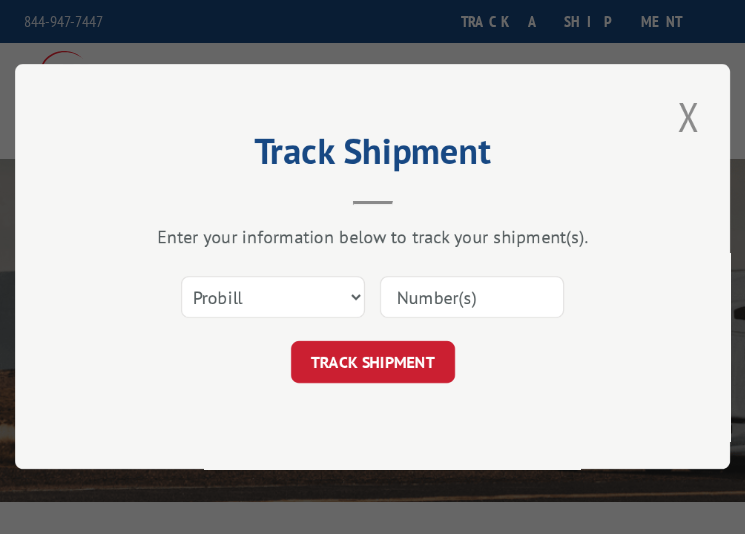click at bounding box center (472, 298) 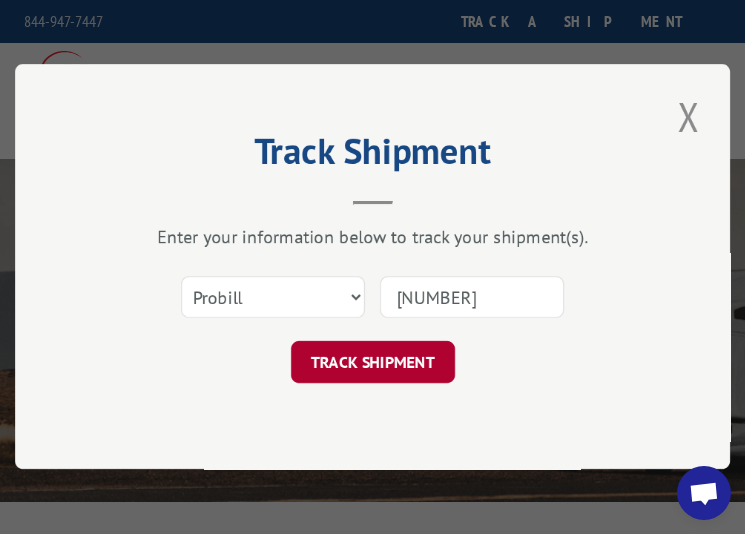 type on "17401703" 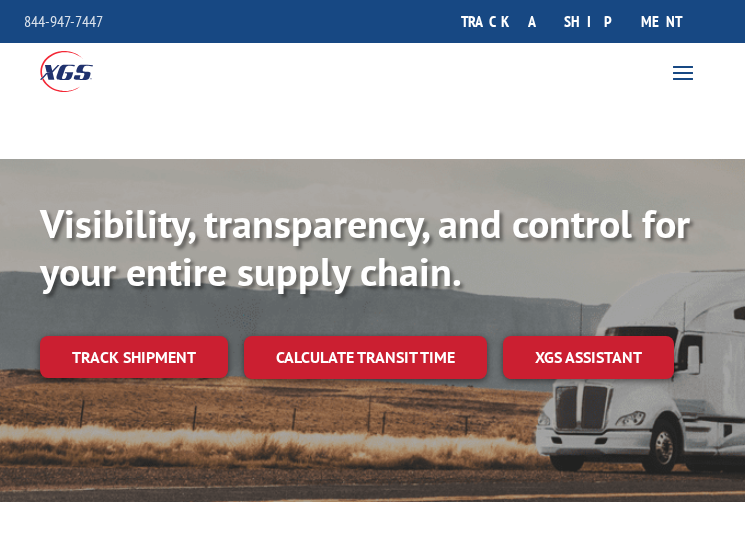 scroll, scrollTop: 0, scrollLeft: 0, axis: both 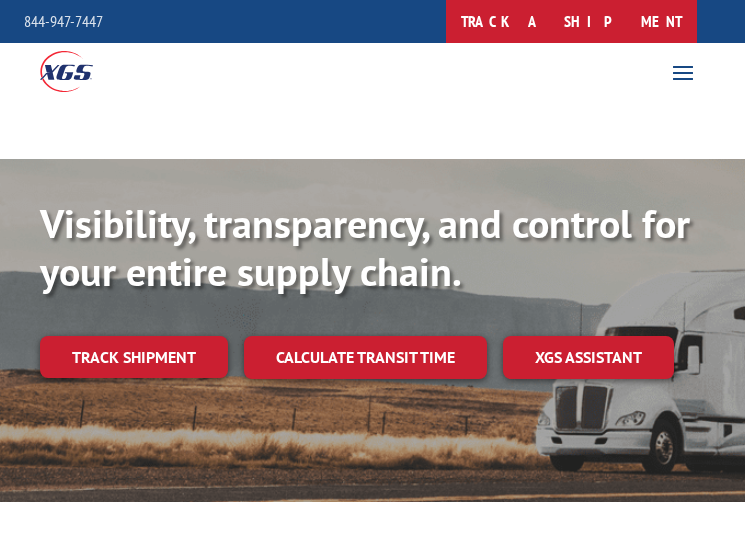 drag, startPoint x: 0, startPoint y: 0, endPoint x: 665, endPoint y: 25, distance: 665.4698 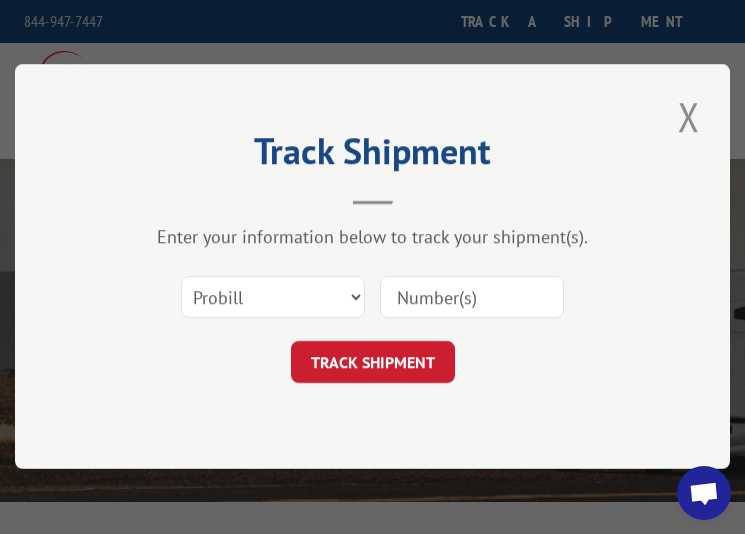 drag, startPoint x: 457, startPoint y: 298, endPoint x: 445, endPoint y: 317, distance: 22.472204 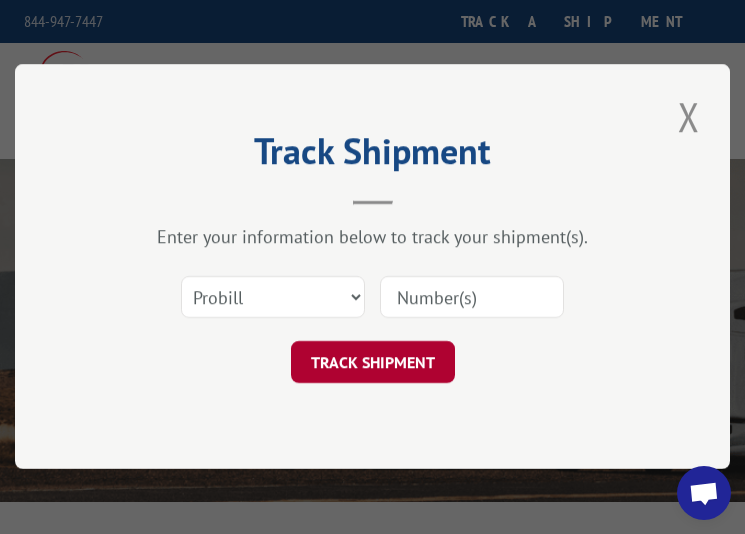 paste on "17401716" 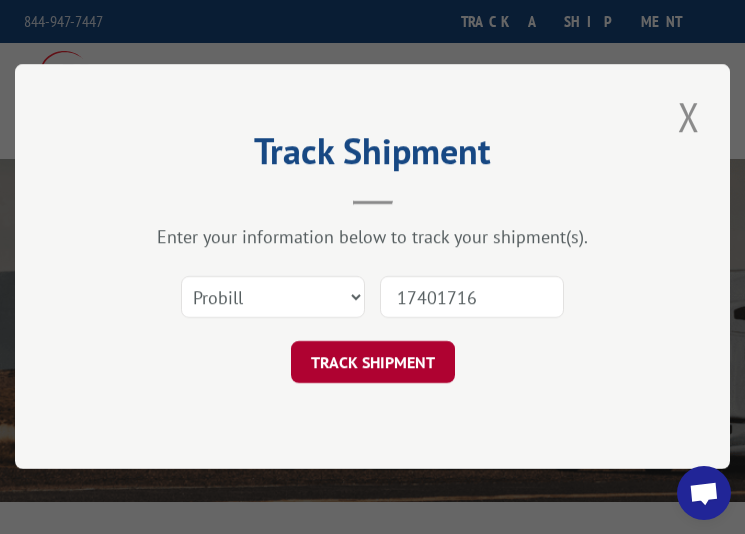 type on "17401716" 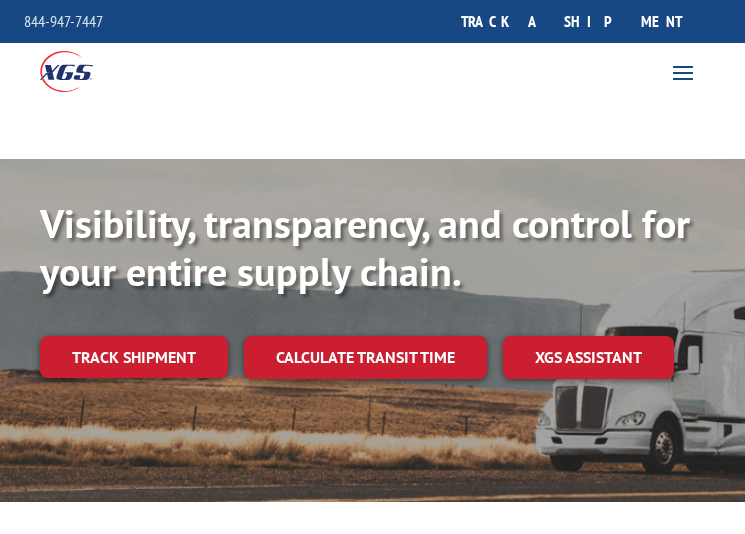click on "track a shipment" at bounding box center [571, 21] 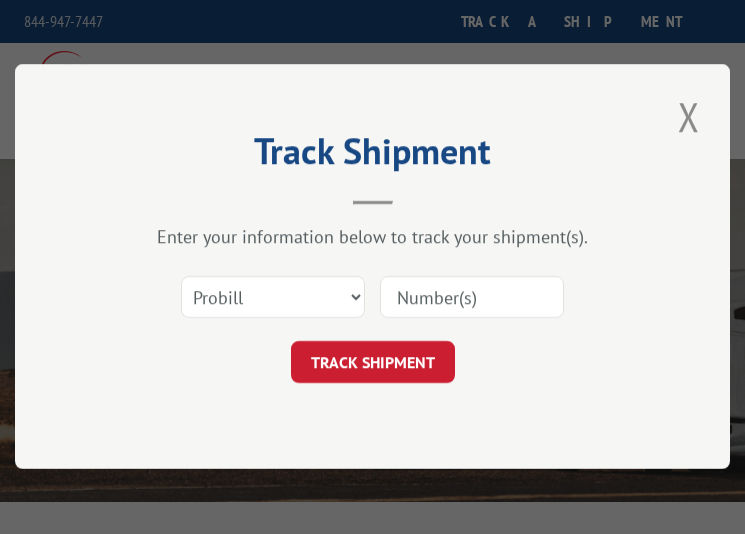 click at bounding box center [472, 298] 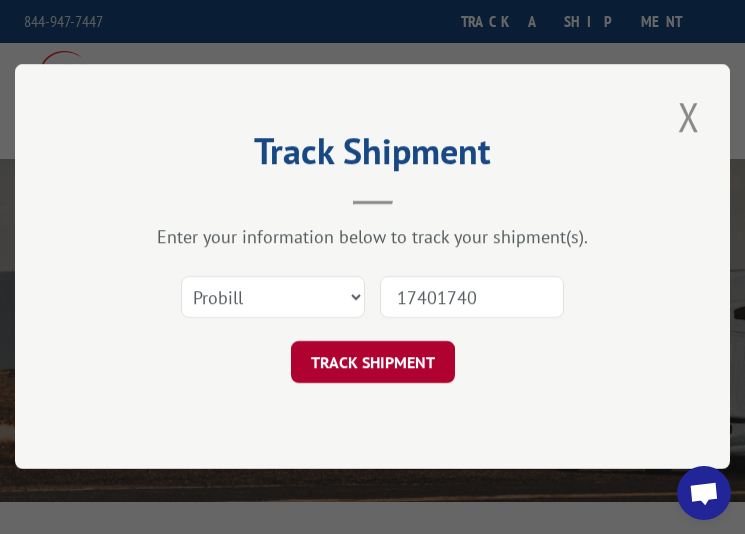 type on "17401740" 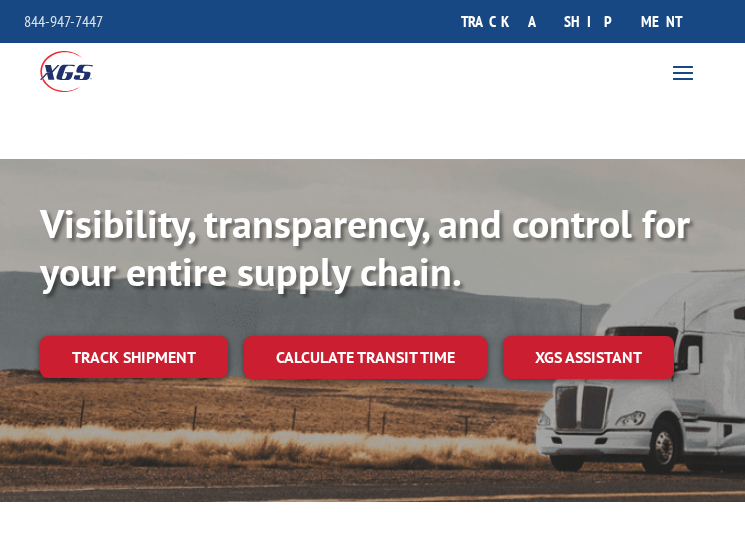 scroll, scrollTop: 0, scrollLeft: 0, axis: both 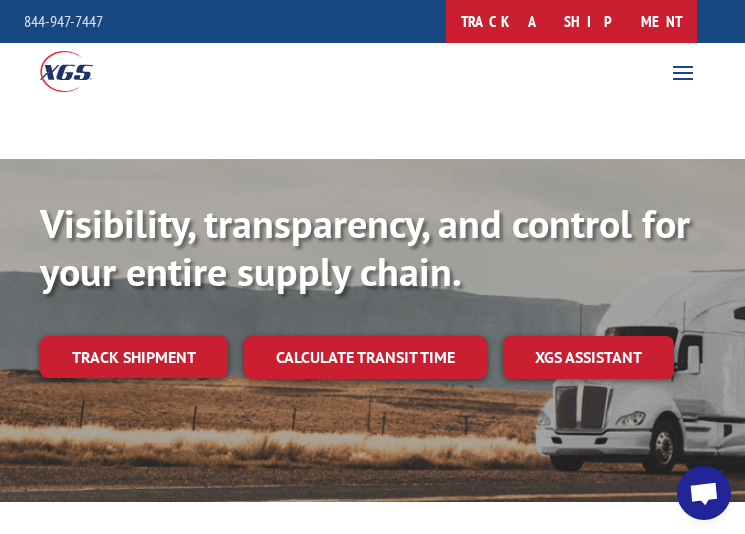 click on "track a shipment" at bounding box center [571, 21] 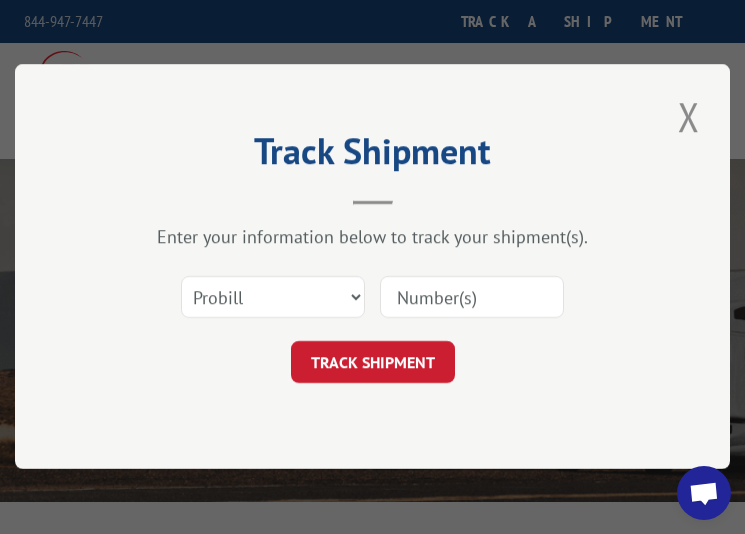 click at bounding box center (472, 298) 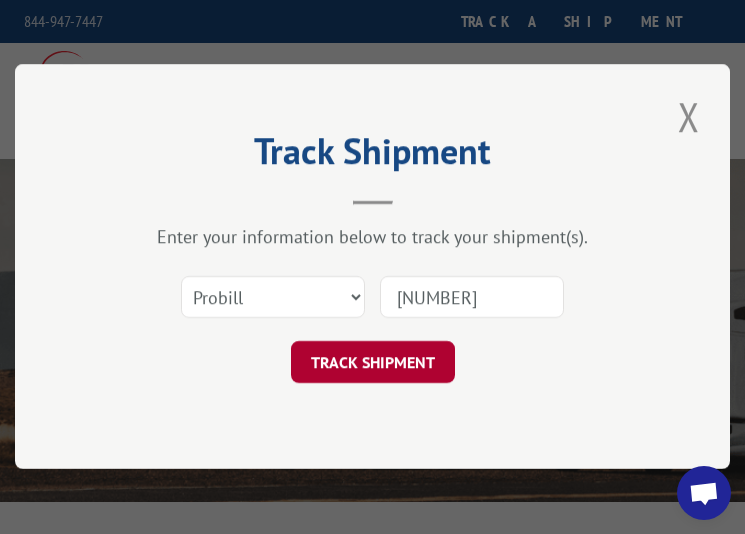 type on "[NUMBER]" 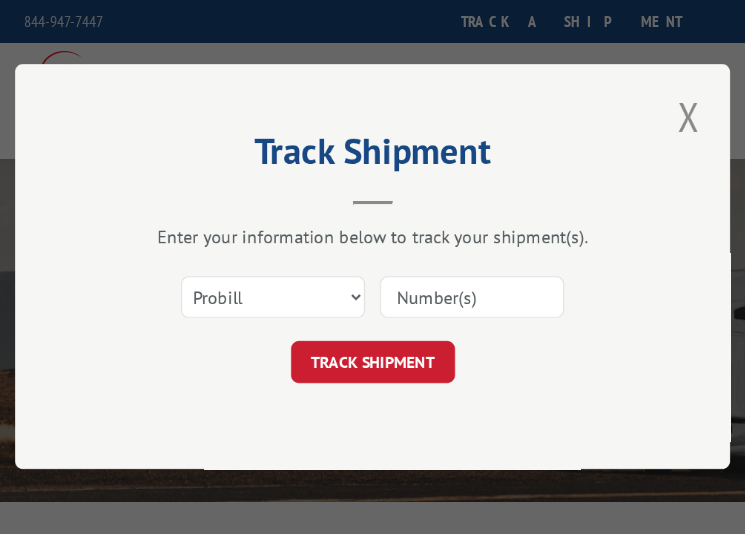 scroll, scrollTop: 0, scrollLeft: 0, axis: both 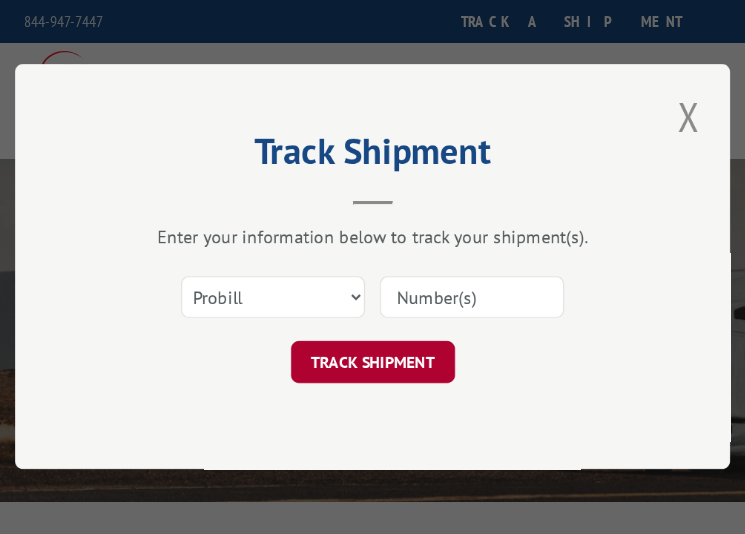 paste on "17401734" 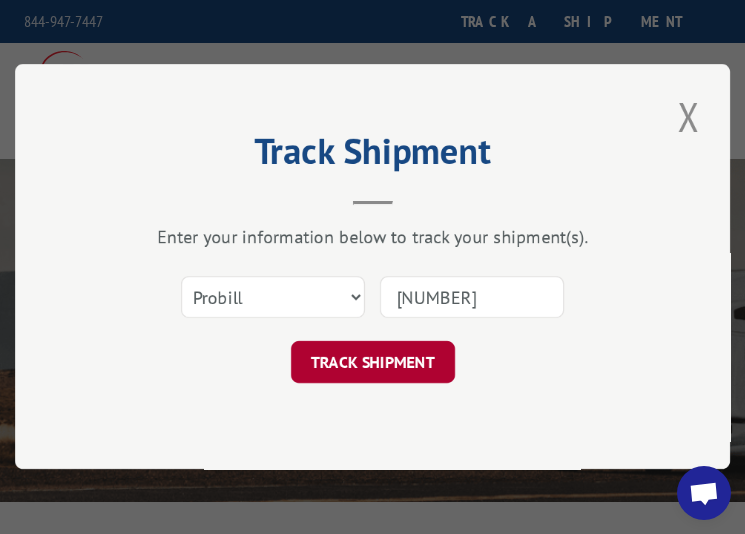 type on "17401734" 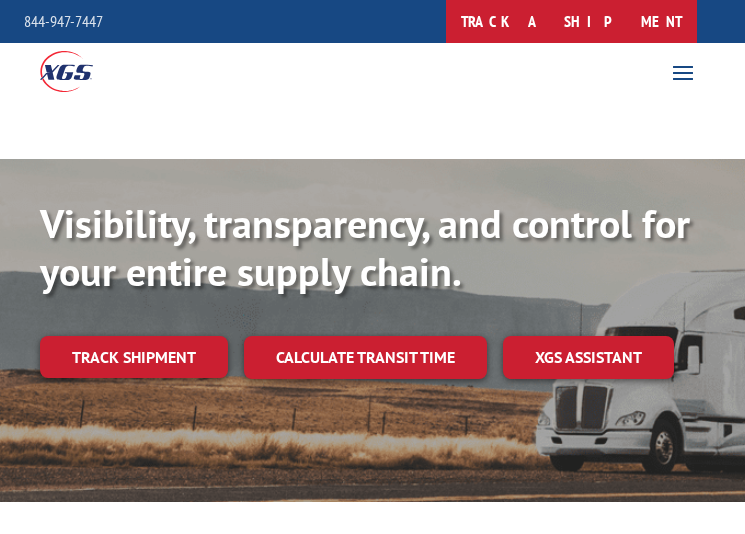 scroll, scrollTop: 0, scrollLeft: 0, axis: both 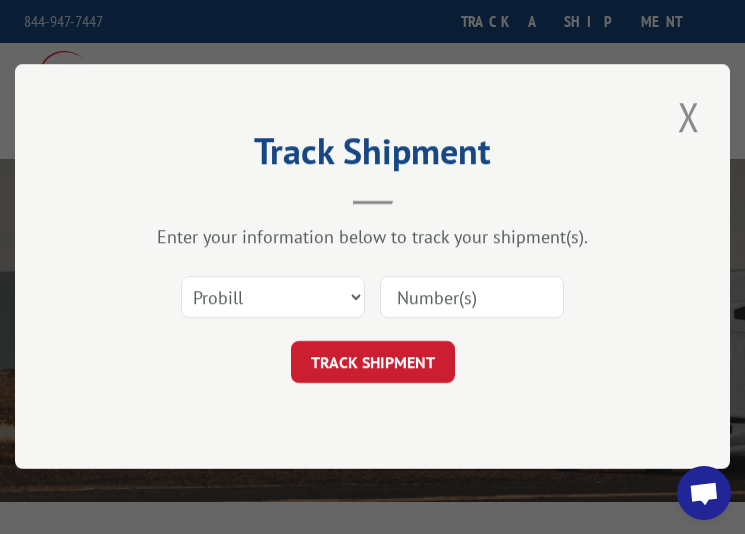 click at bounding box center (472, 298) 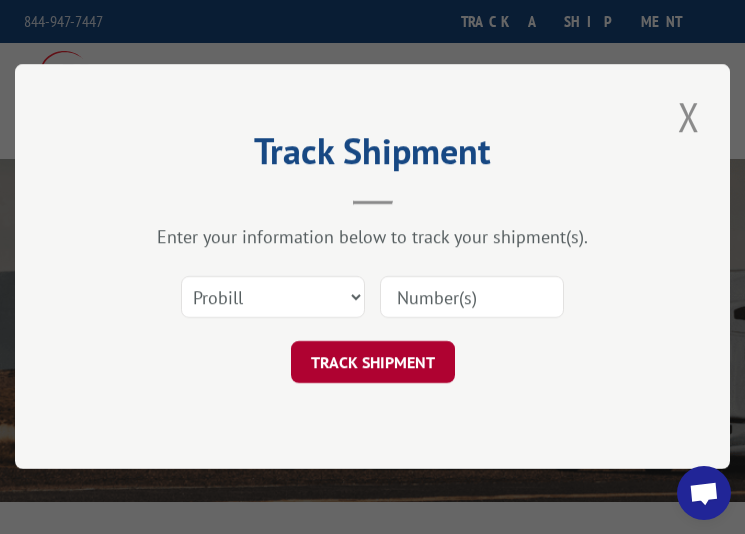 paste on "17401733" 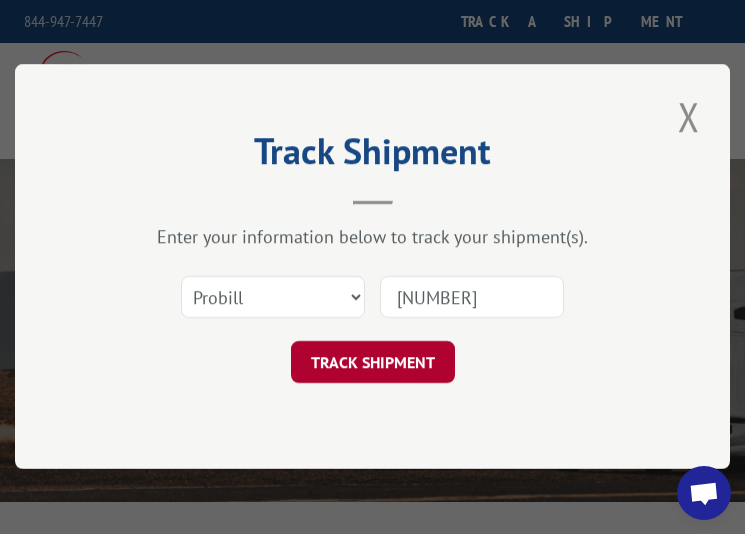 type on "17401733" 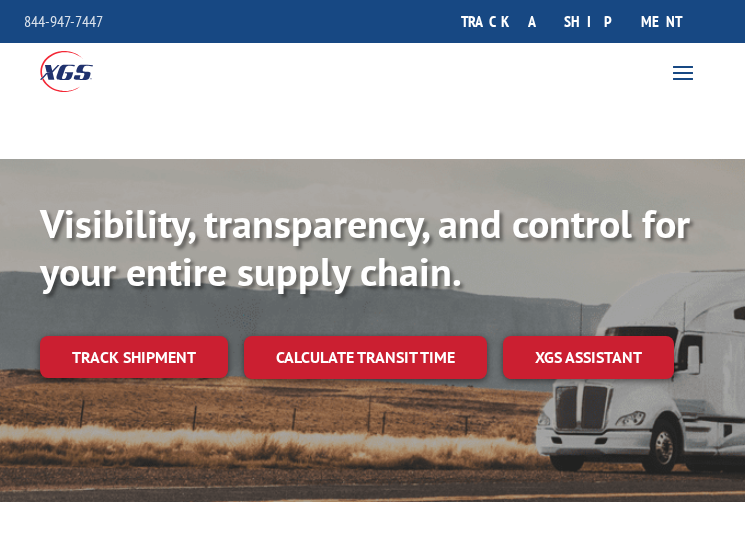 click on "track a shipment" at bounding box center [571, 21] 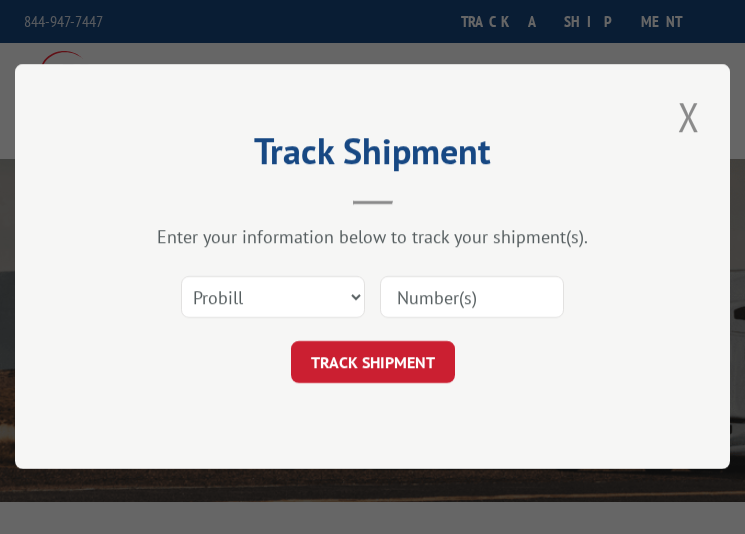 click at bounding box center [472, 298] 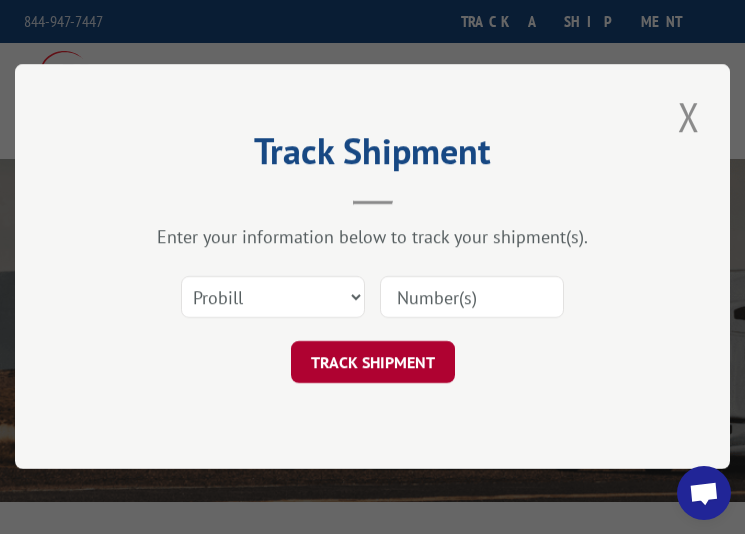 paste on "[NUMBER]" 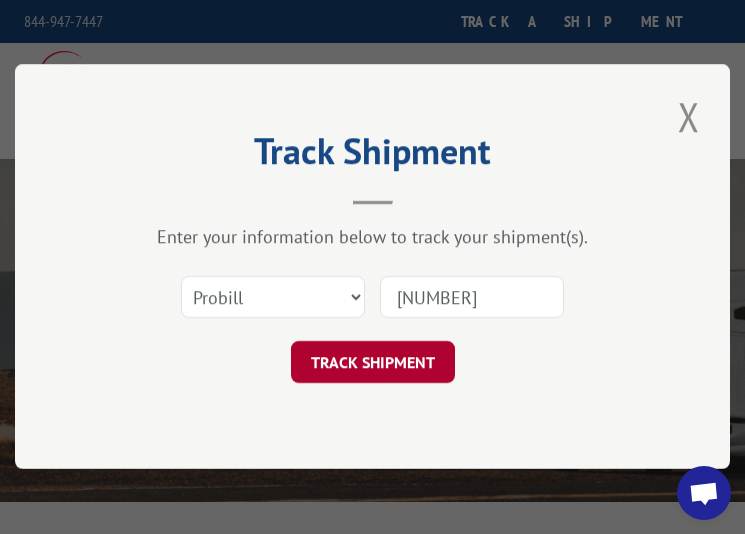type on "[NUMBER]" 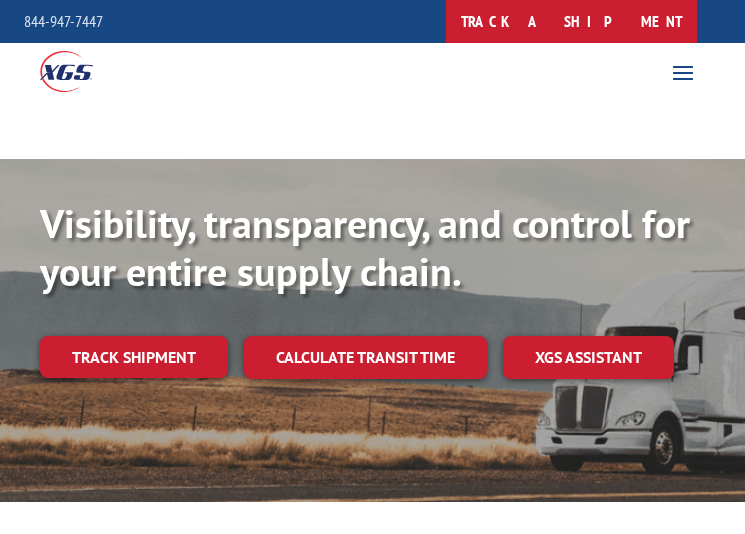 scroll, scrollTop: 0, scrollLeft: 0, axis: both 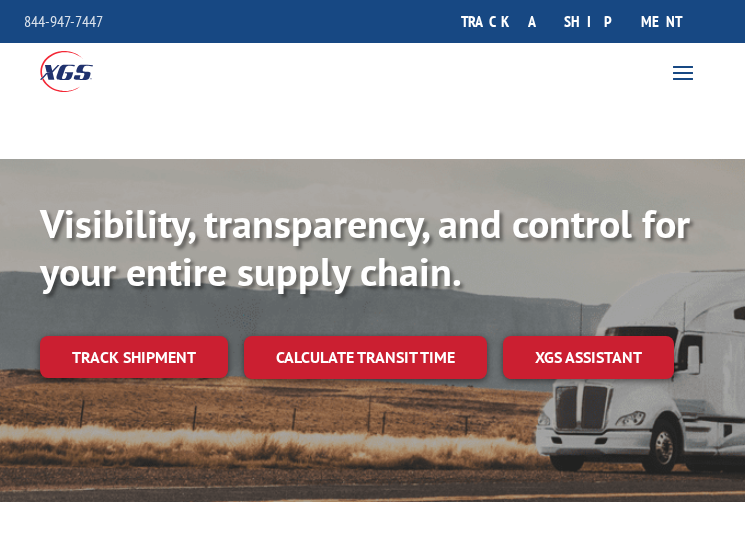 drag, startPoint x: 612, startPoint y: 26, endPoint x: 594, endPoint y: 120, distance: 95.707886 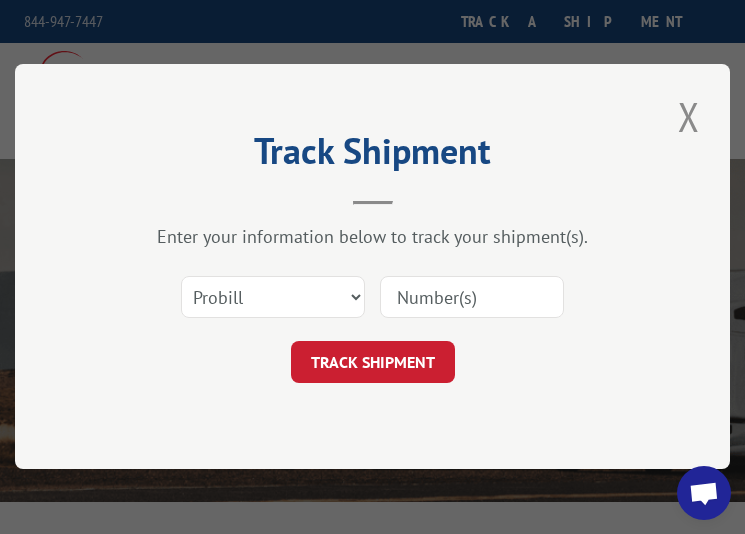 click at bounding box center [472, 298] 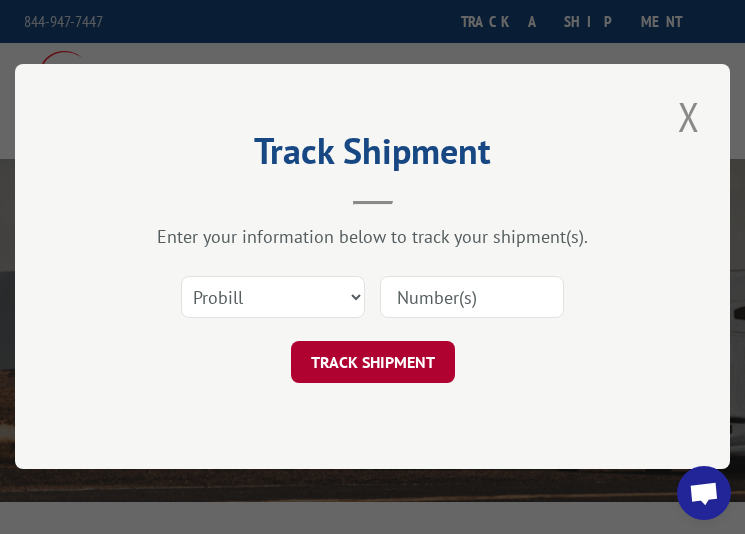 paste on "17401731" 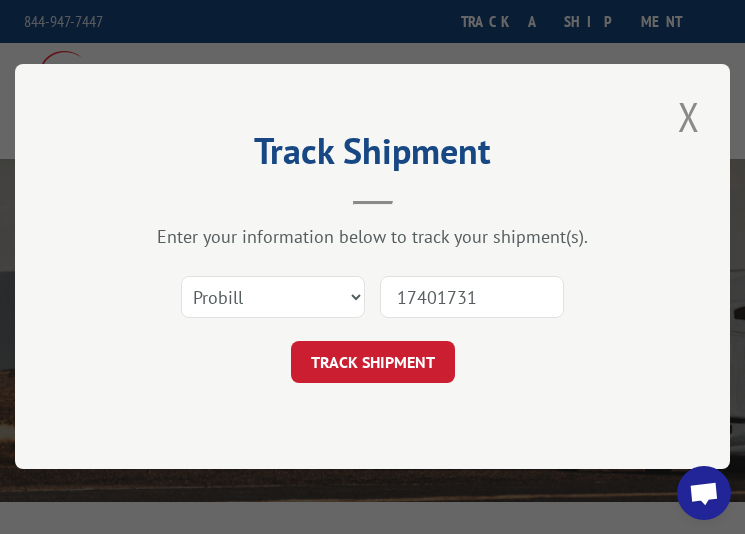 type on "17401731" 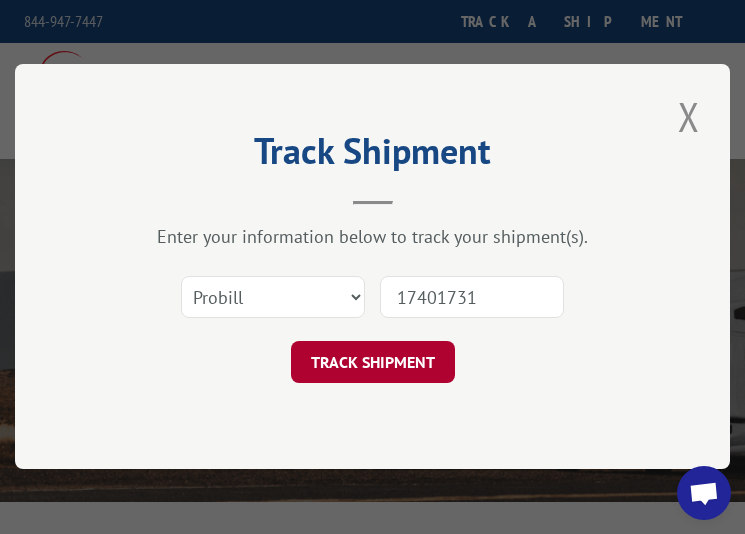 click on "TRACK SHIPMENT" at bounding box center [373, 363] 